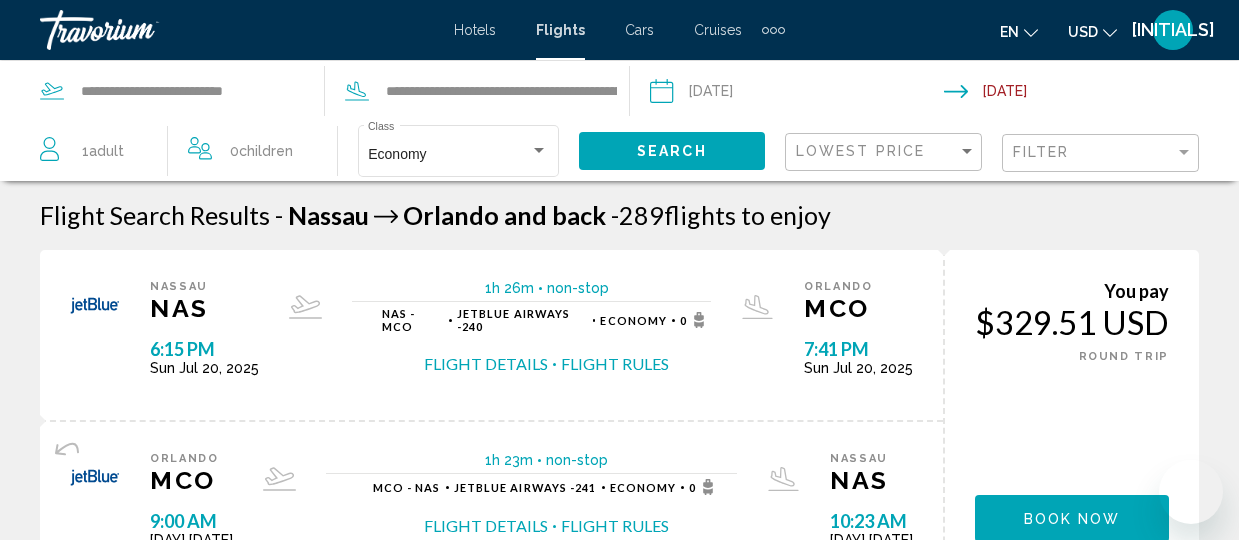 scroll, scrollTop: 325, scrollLeft: 0, axis: vertical 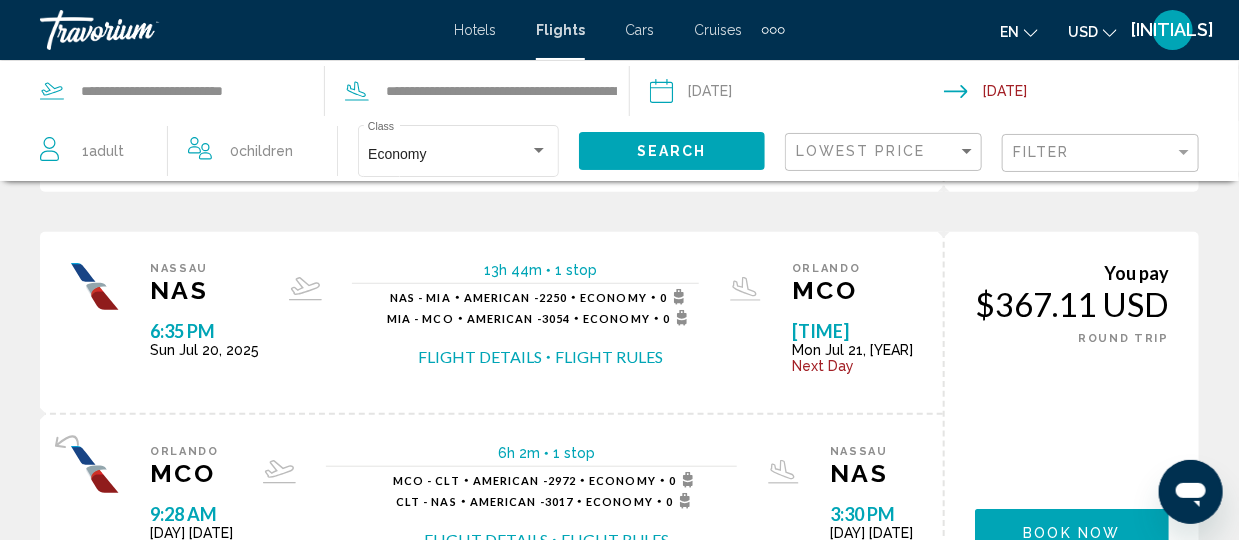 click at bounding box center (1095, 94) 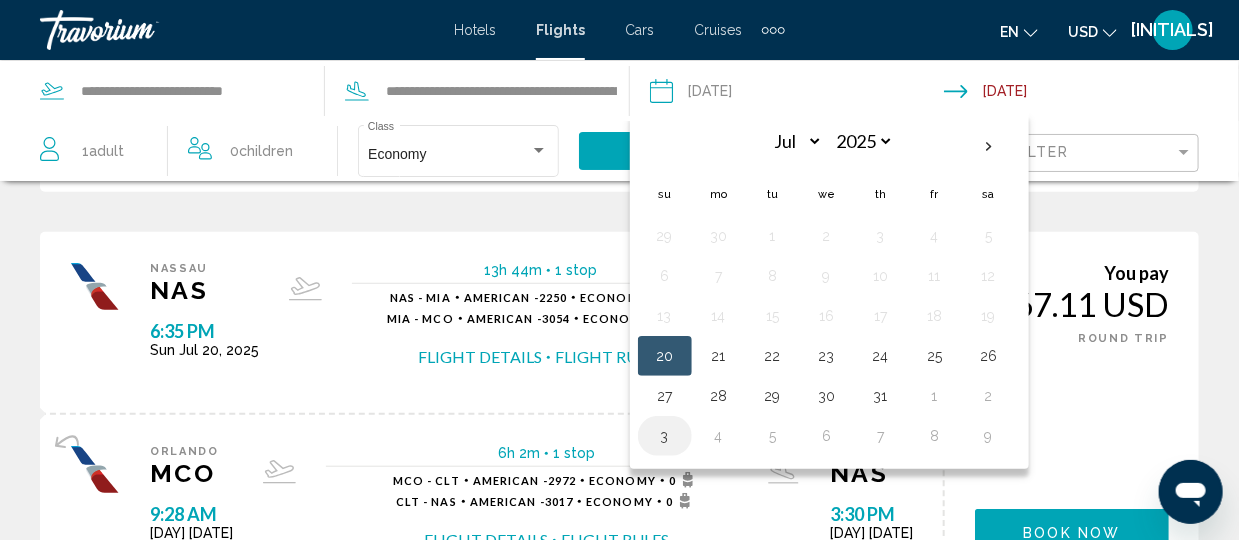 click on "3" at bounding box center [665, 436] 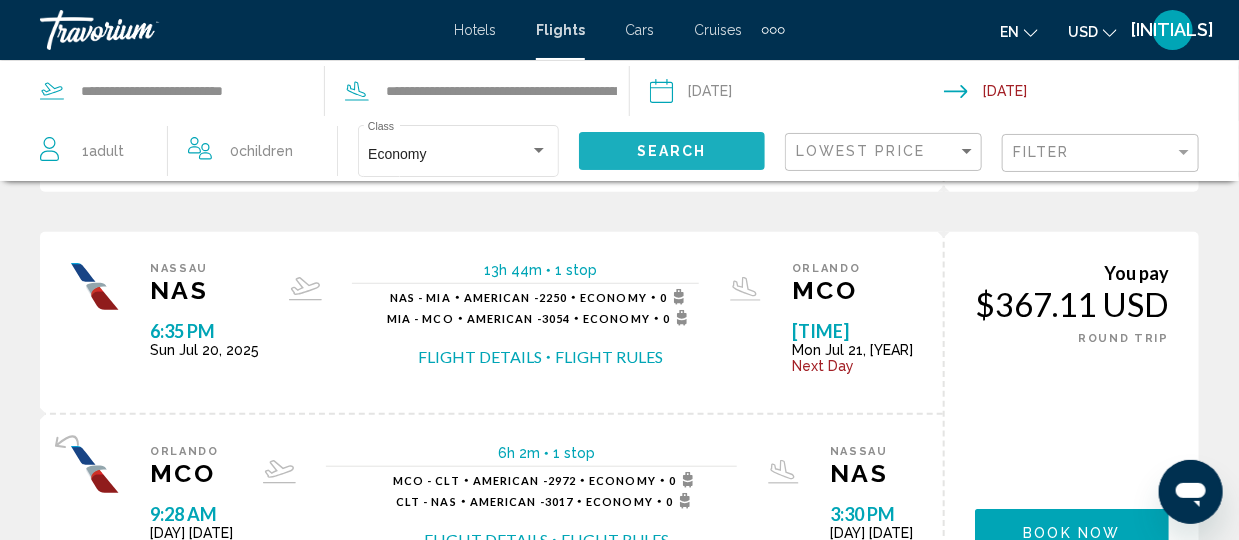click on "Search" at bounding box center (672, 152) 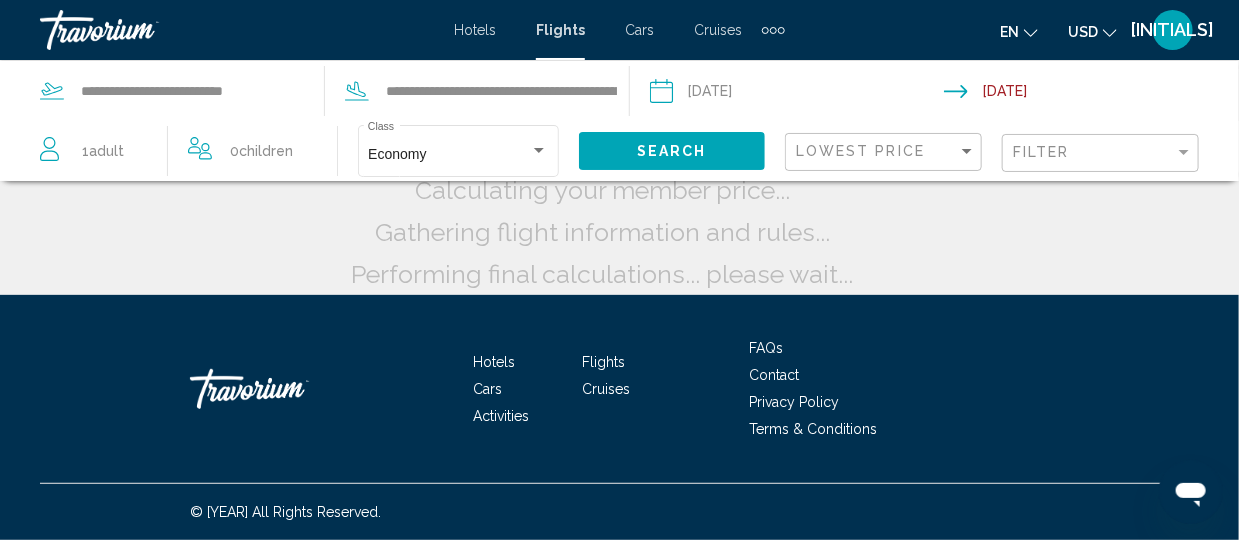 scroll, scrollTop: 116, scrollLeft: 0, axis: vertical 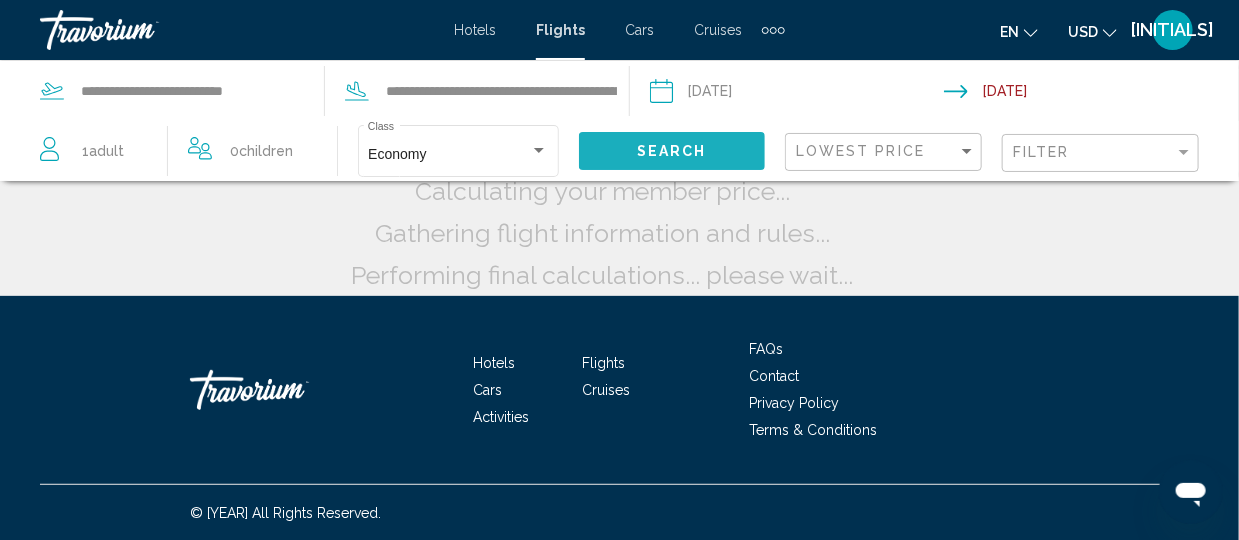 click on "Search" at bounding box center (672, 152) 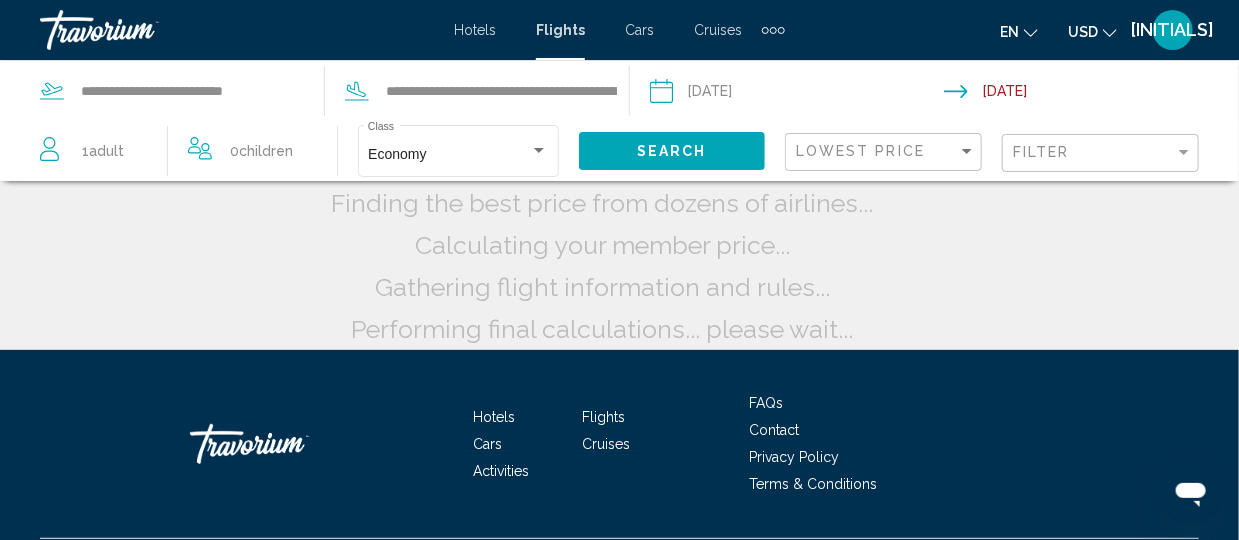 scroll, scrollTop: 0, scrollLeft: 0, axis: both 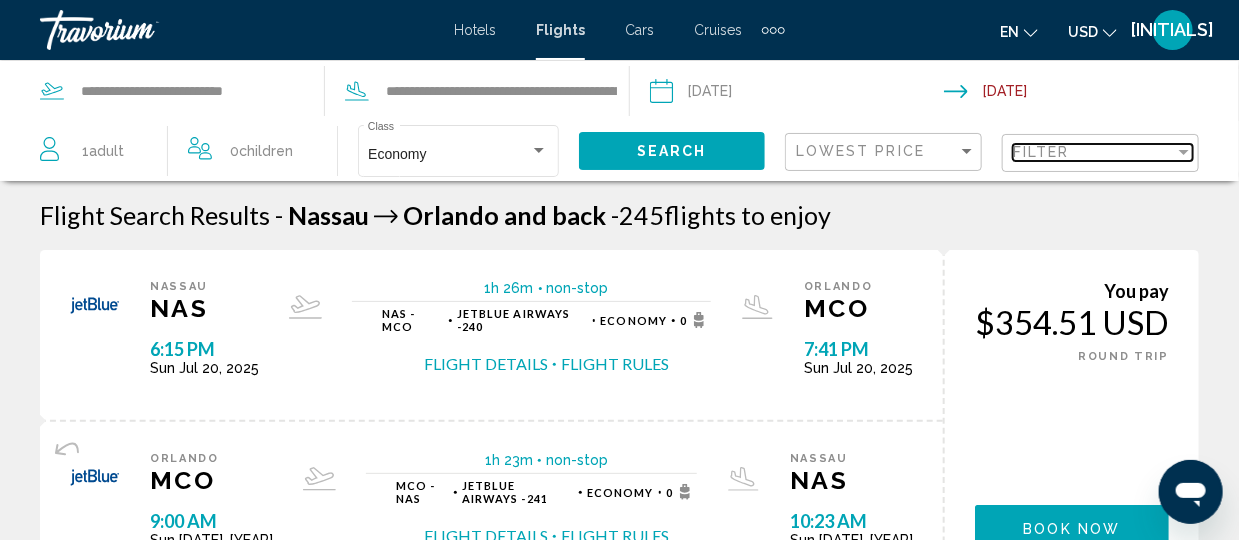 click at bounding box center (1184, 152) 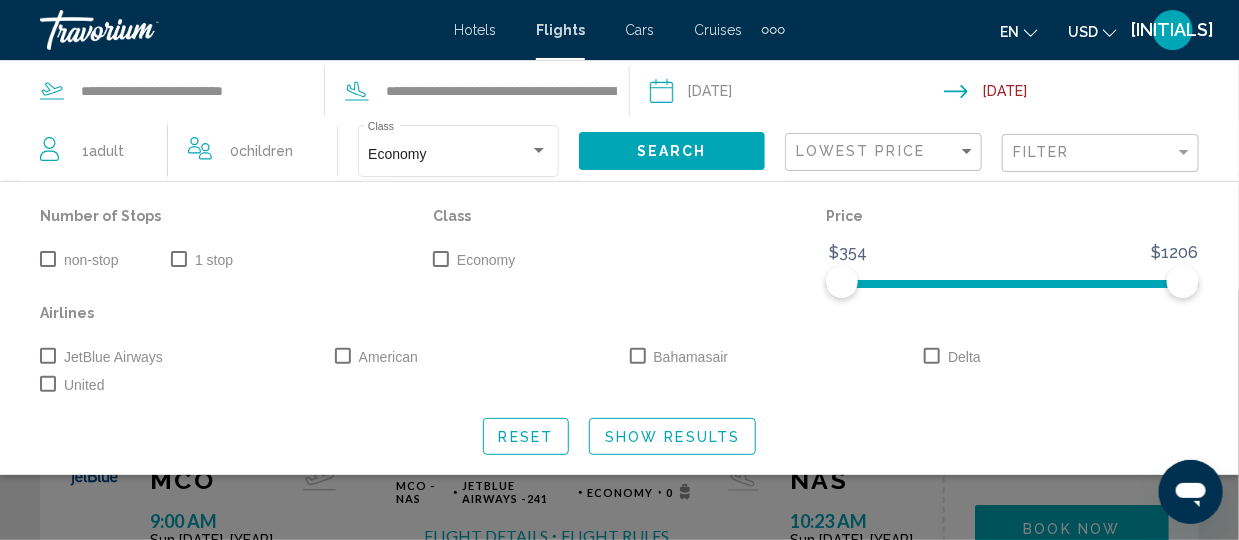 click at bounding box center (638, 356) 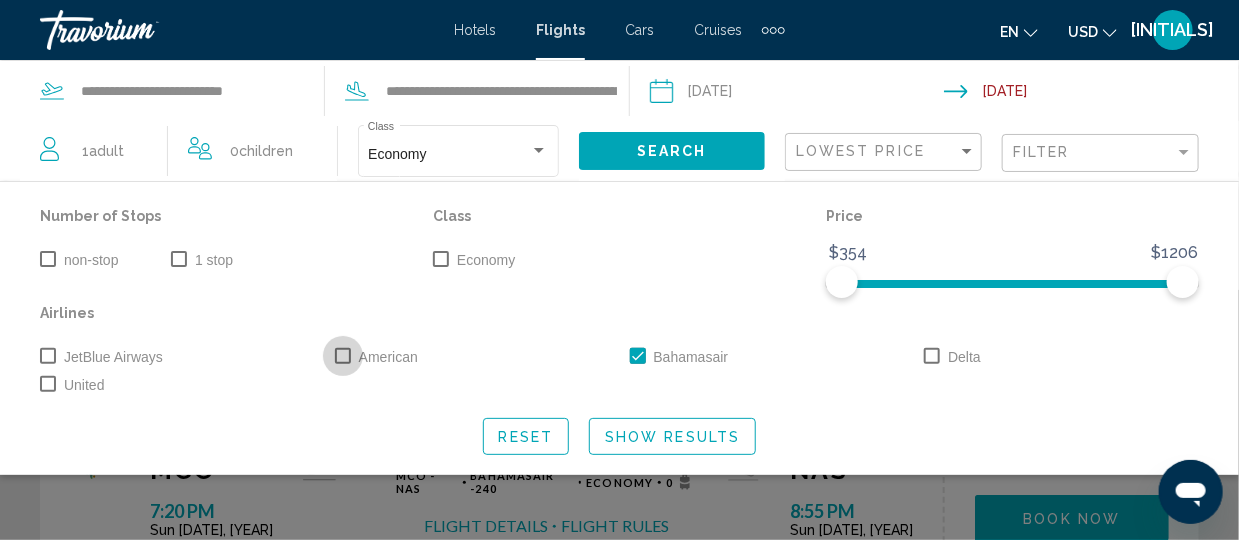 click at bounding box center [343, 356] 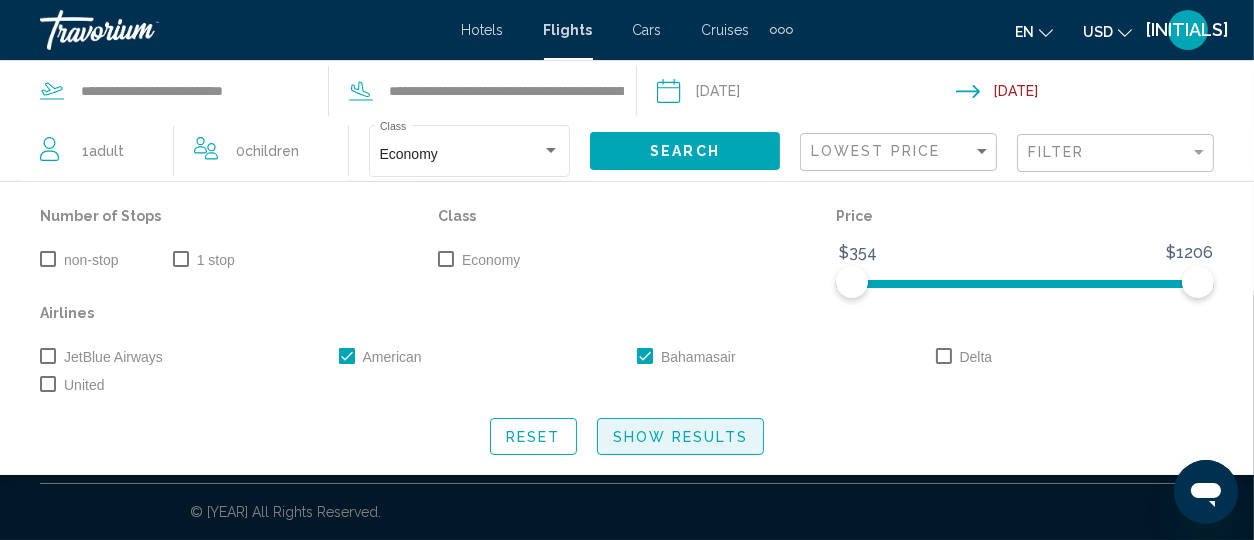 click on "Show Results" at bounding box center (680, 437) 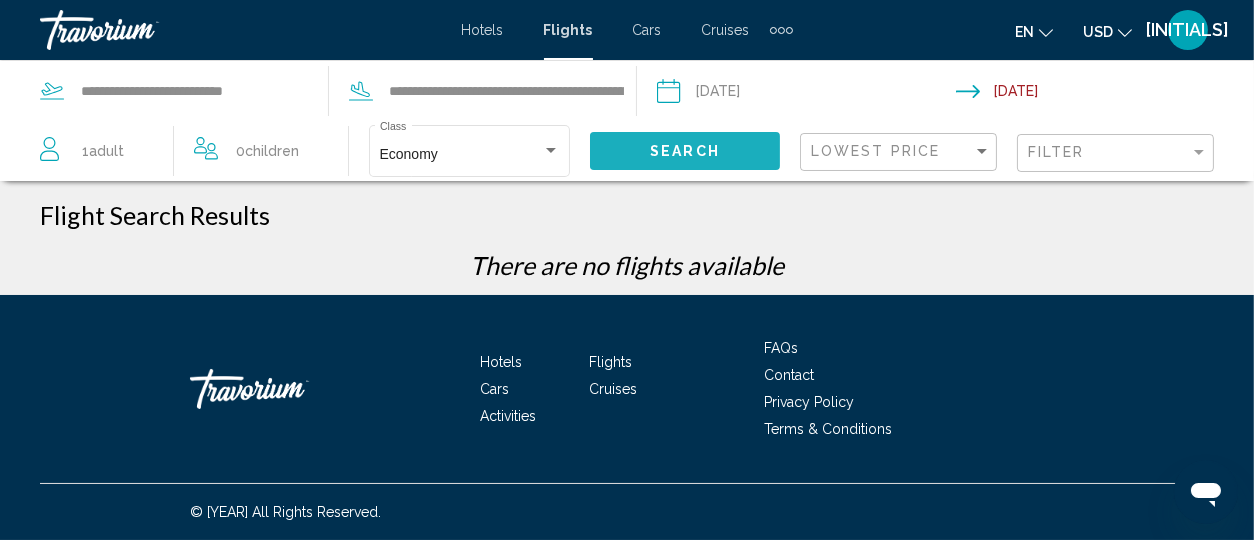 click on "Search" at bounding box center [685, 150] 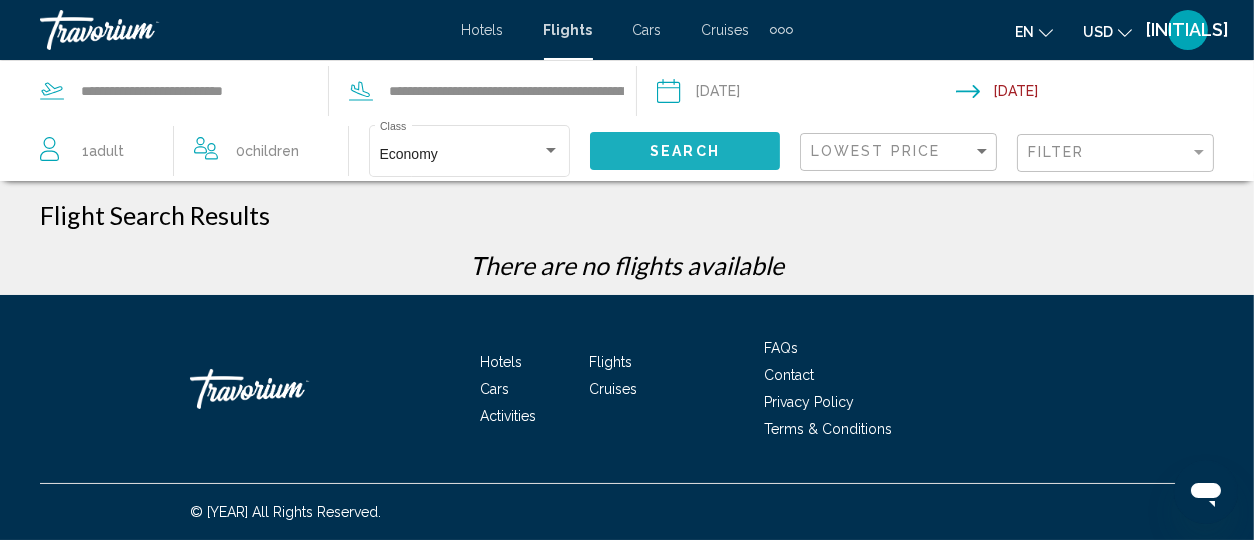 click on "Search" at bounding box center (685, 150) 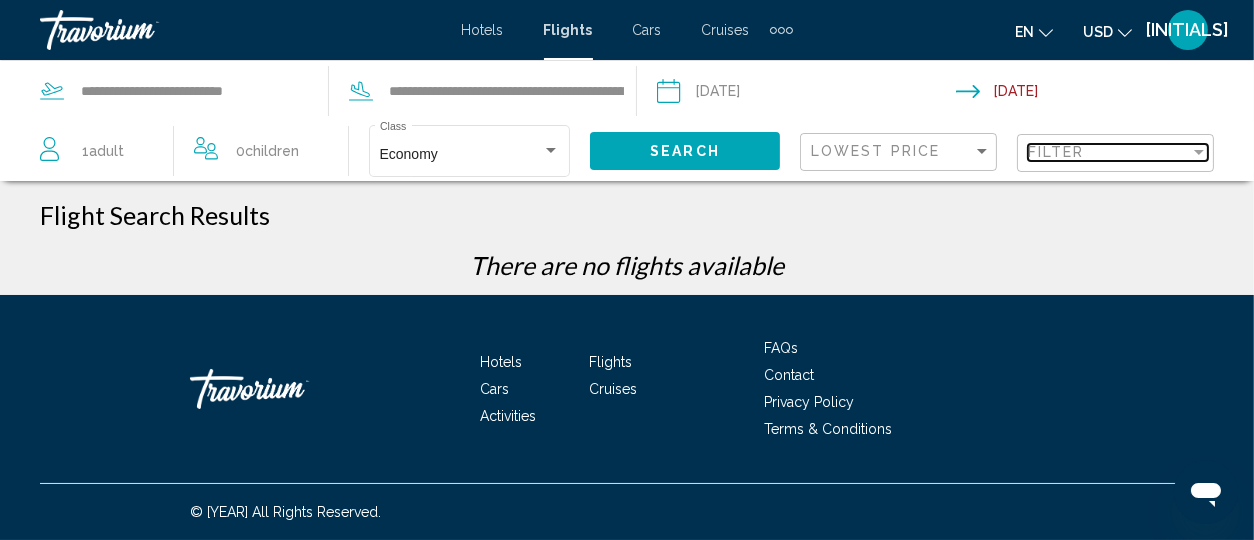 click at bounding box center [1199, 152] 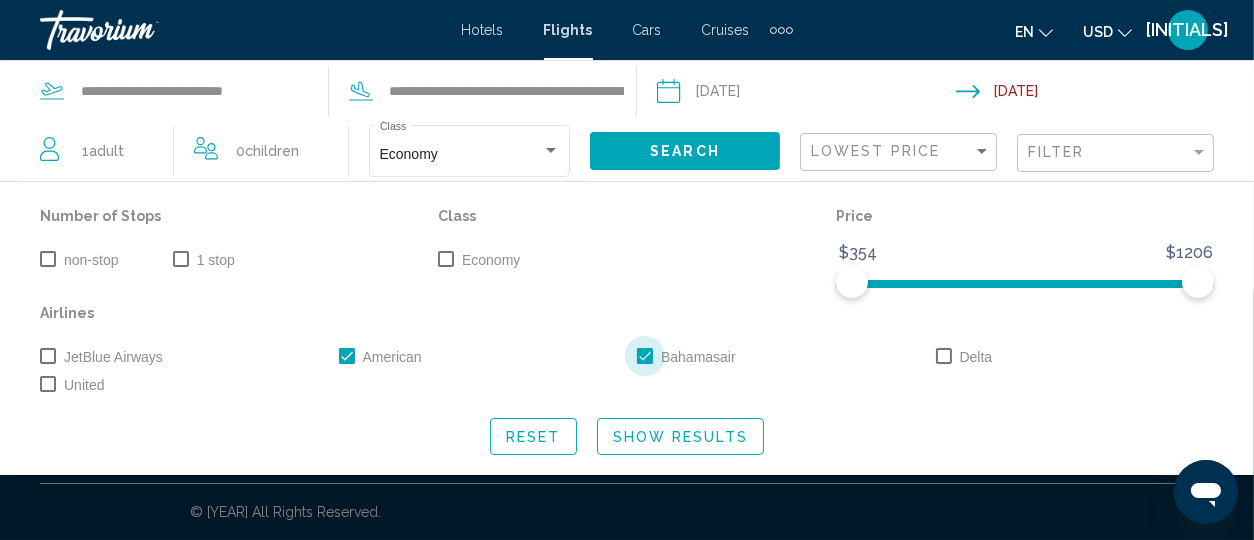 click at bounding box center (645, 356) 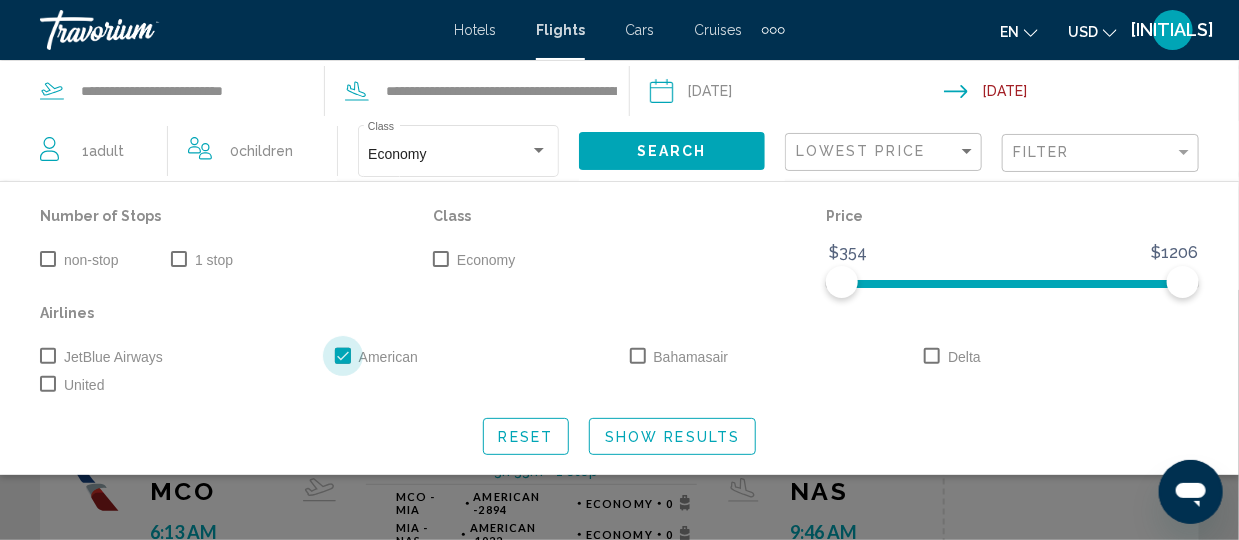 click at bounding box center (343, 356) 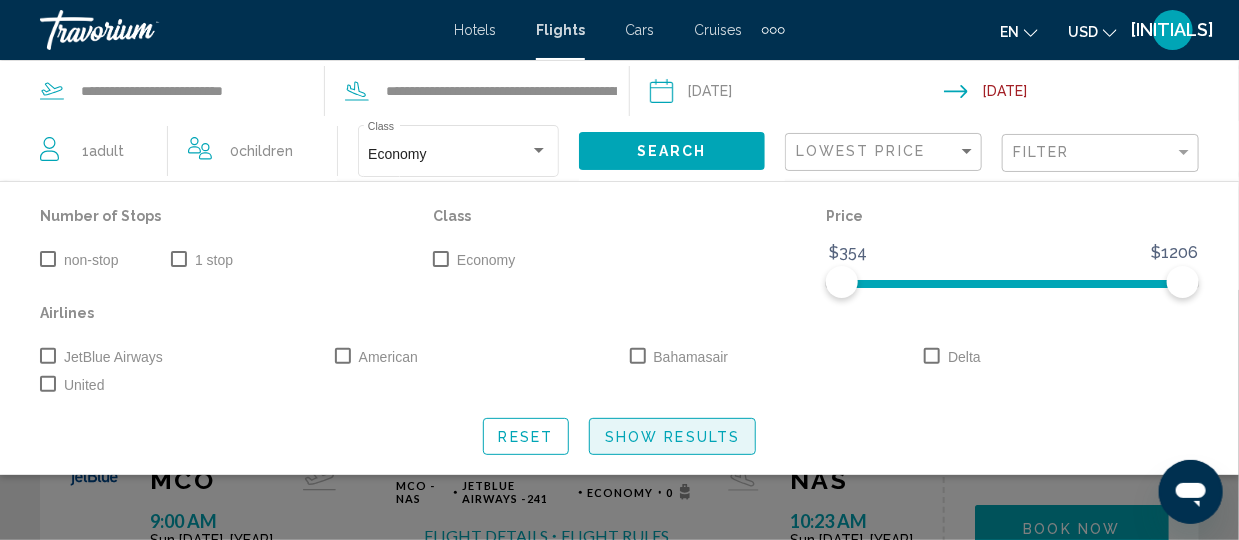 click on "Show Results" at bounding box center (672, 437) 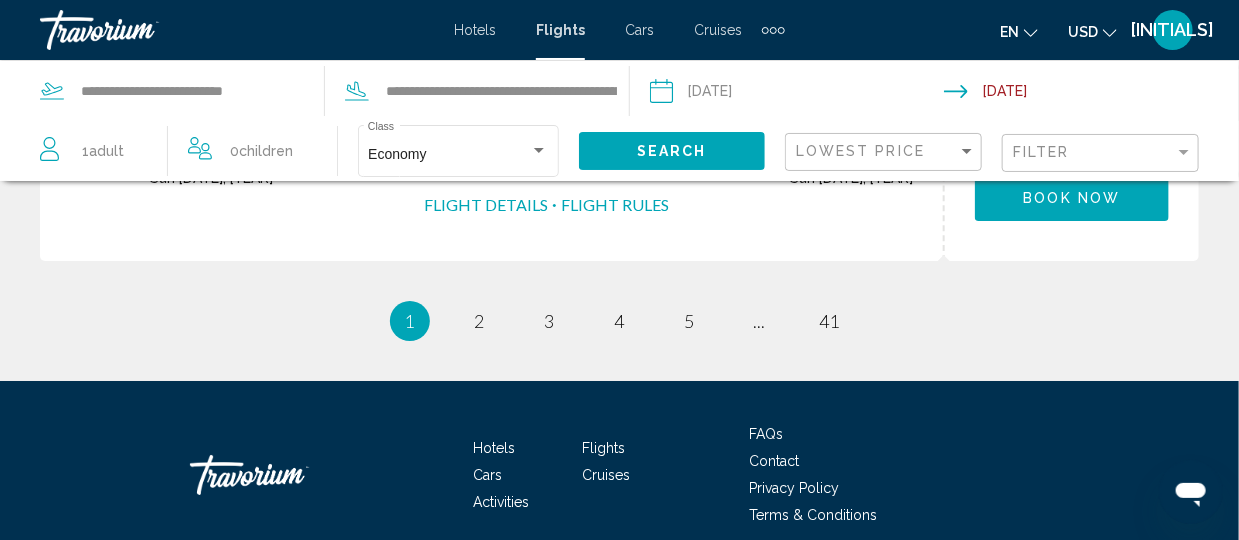 scroll, scrollTop: 2411, scrollLeft: 0, axis: vertical 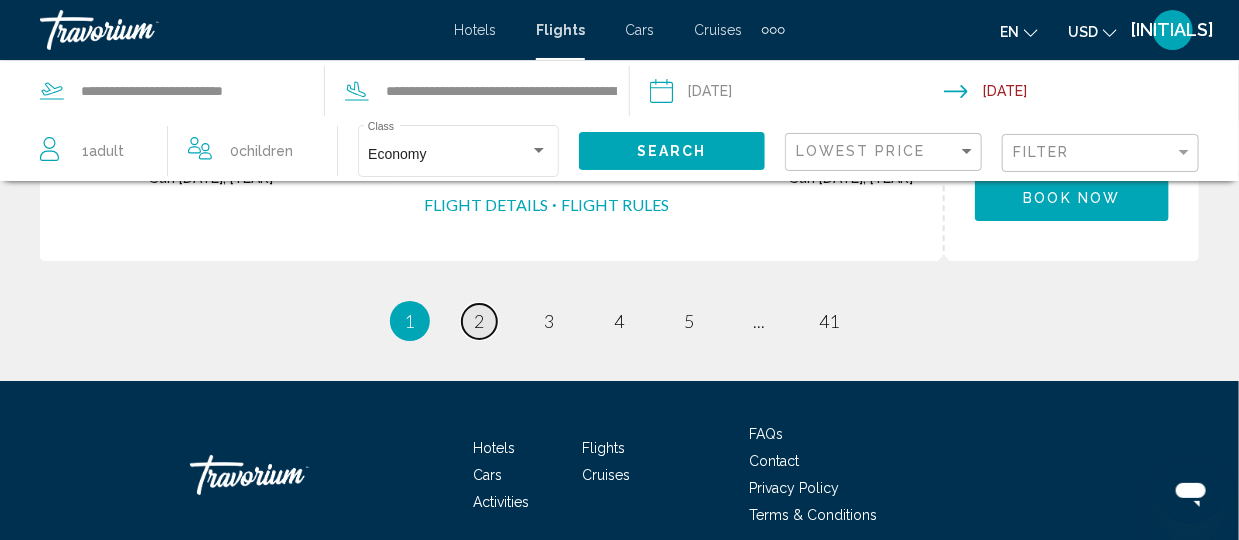 click on "2" at bounding box center (480, 321) 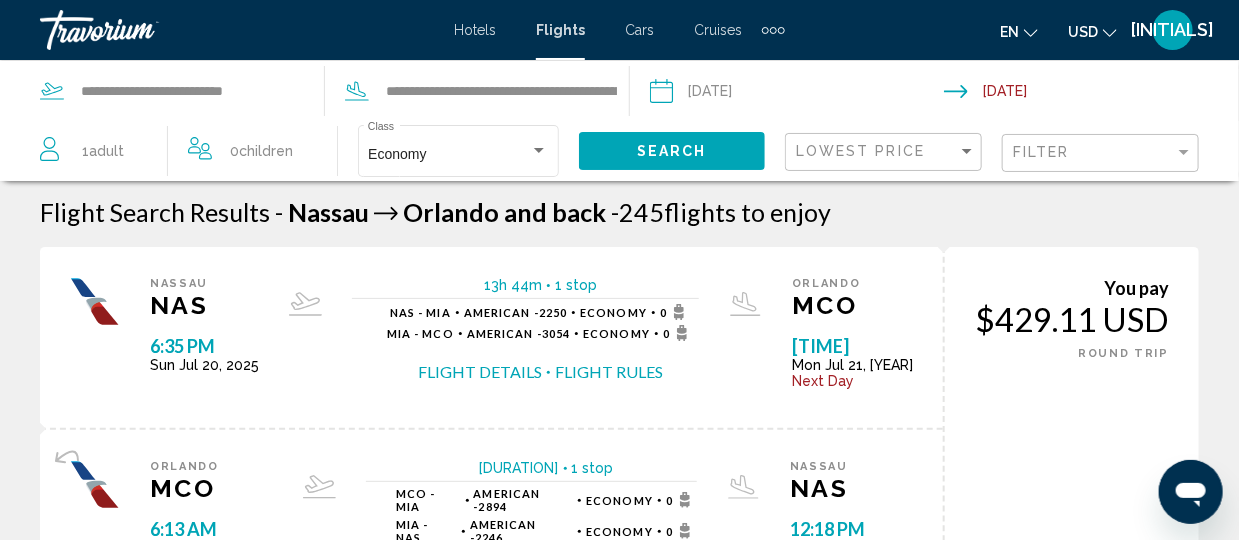 scroll, scrollTop: 4, scrollLeft: 0, axis: vertical 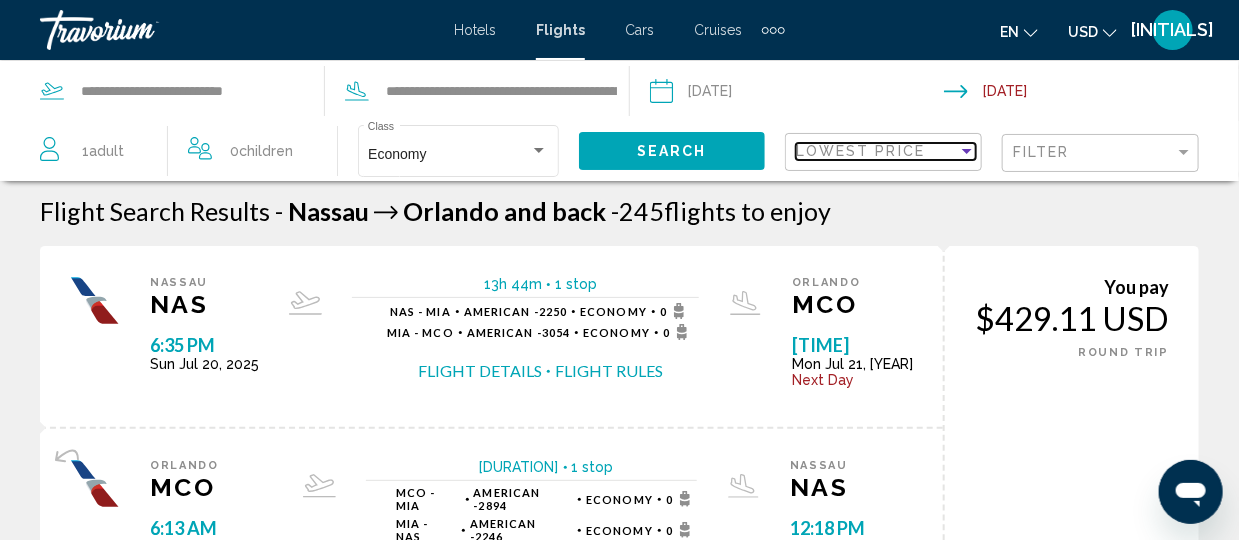 click at bounding box center [967, 151] 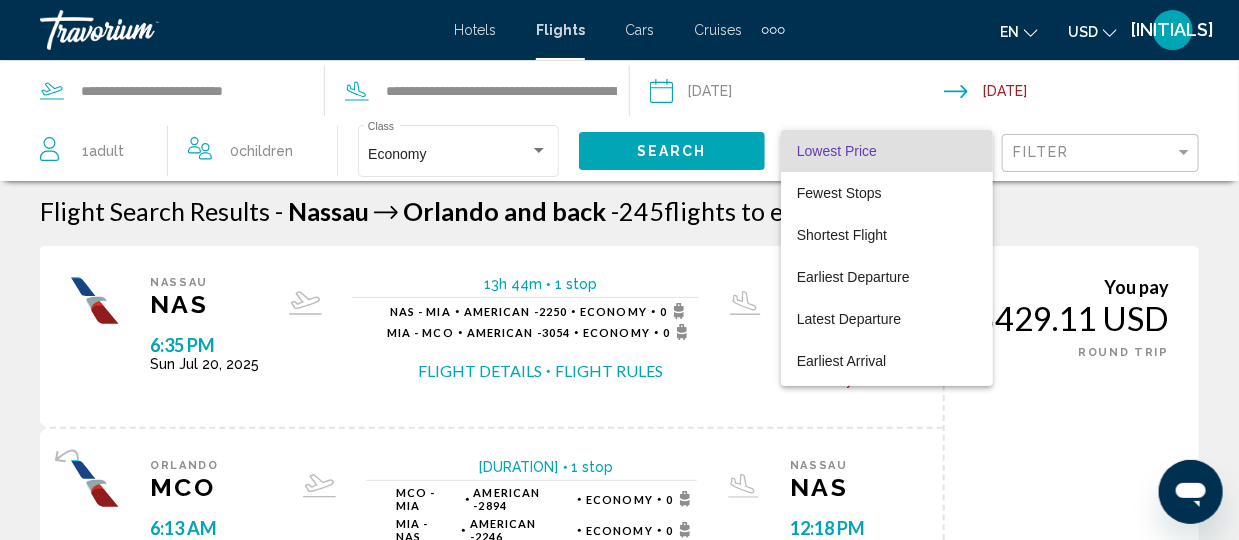 click on "Lowest Price" at bounding box center (887, 151) 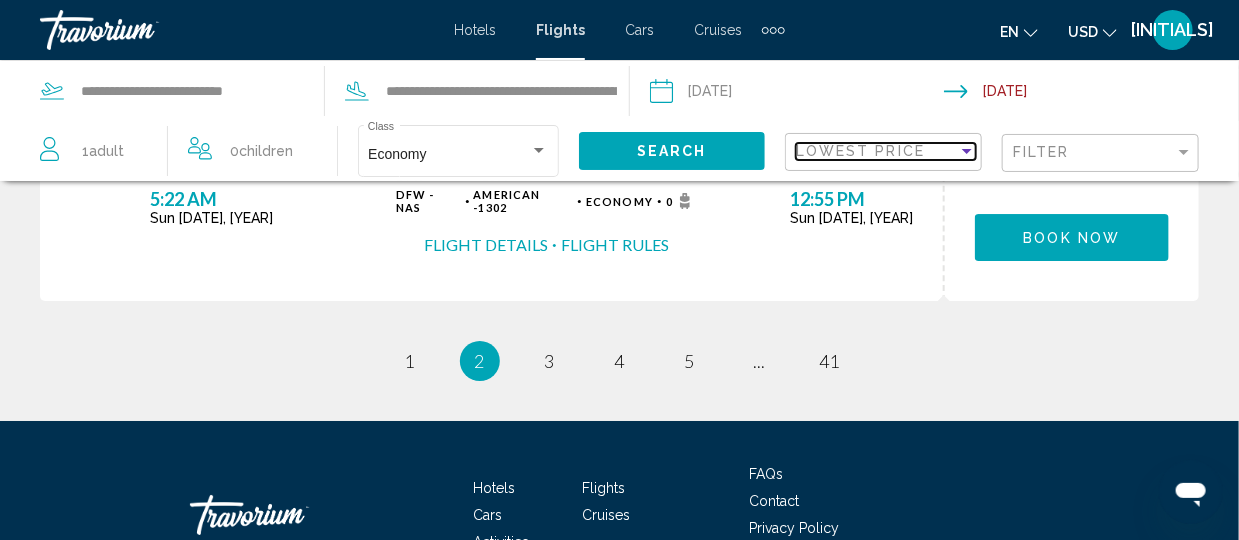 scroll, scrollTop: 2441, scrollLeft: 0, axis: vertical 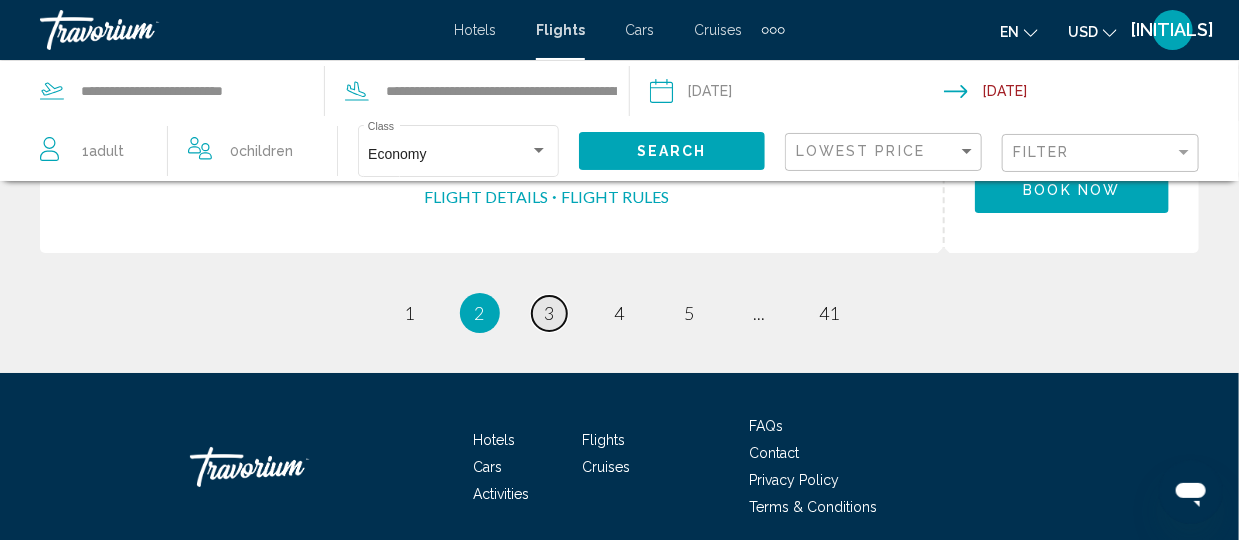 click on "page  3" at bounding box center [409, 313] 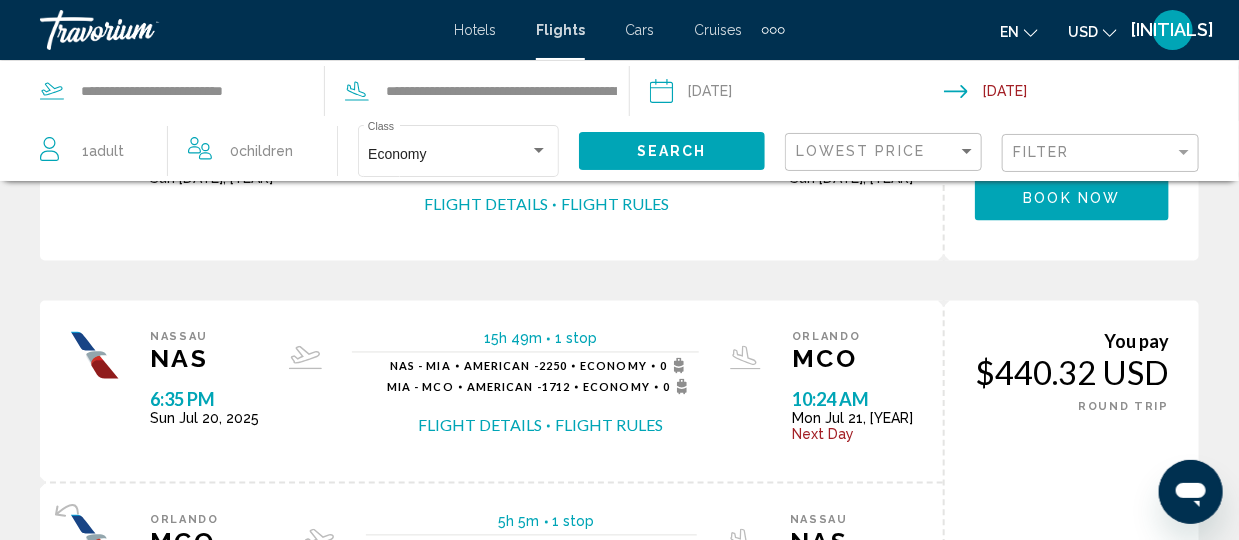 scroll, scrollTop: 1304, scrollLeft: 0, axis: vertical 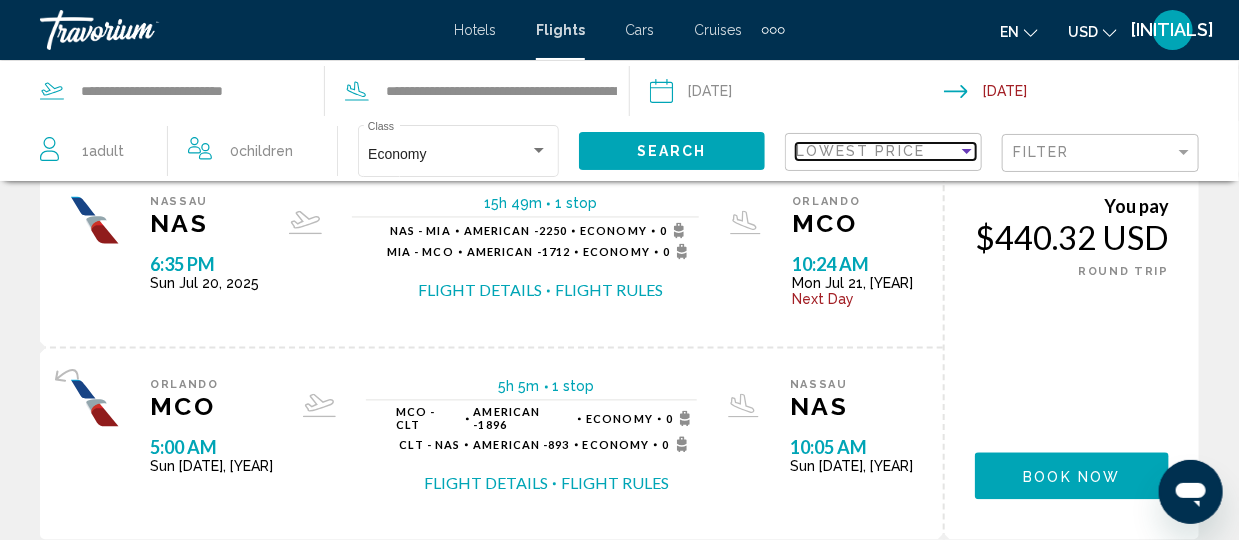 click at bounding box center [967, 151] 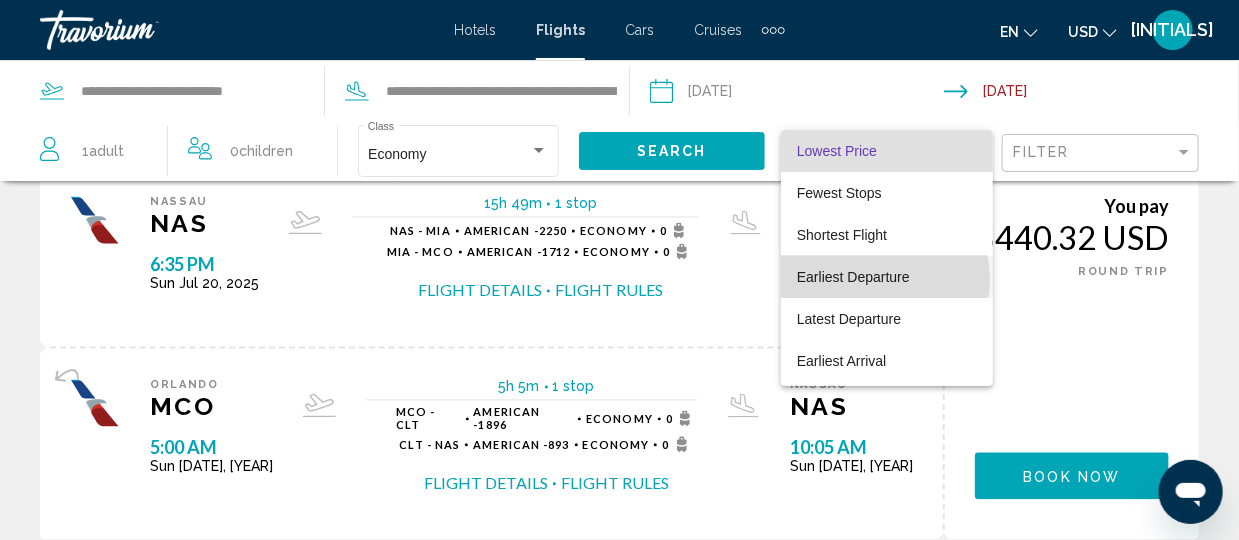 click on "Earliest Departure" at bounding box center (853, 277) 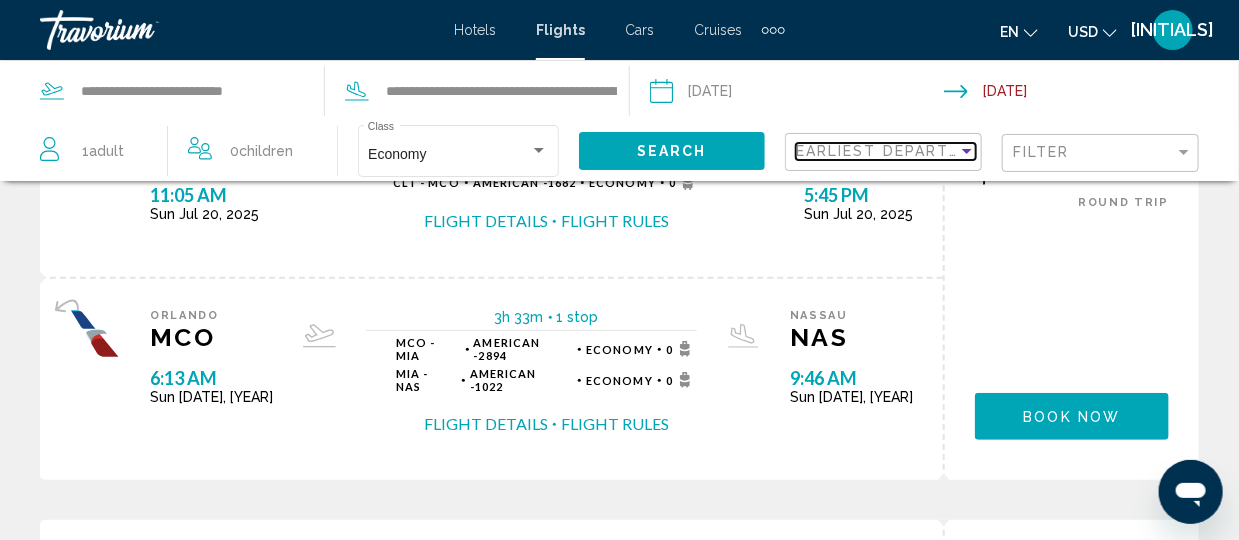 scroll, scrollTop: 0, scrollLeft: 0, axis: both 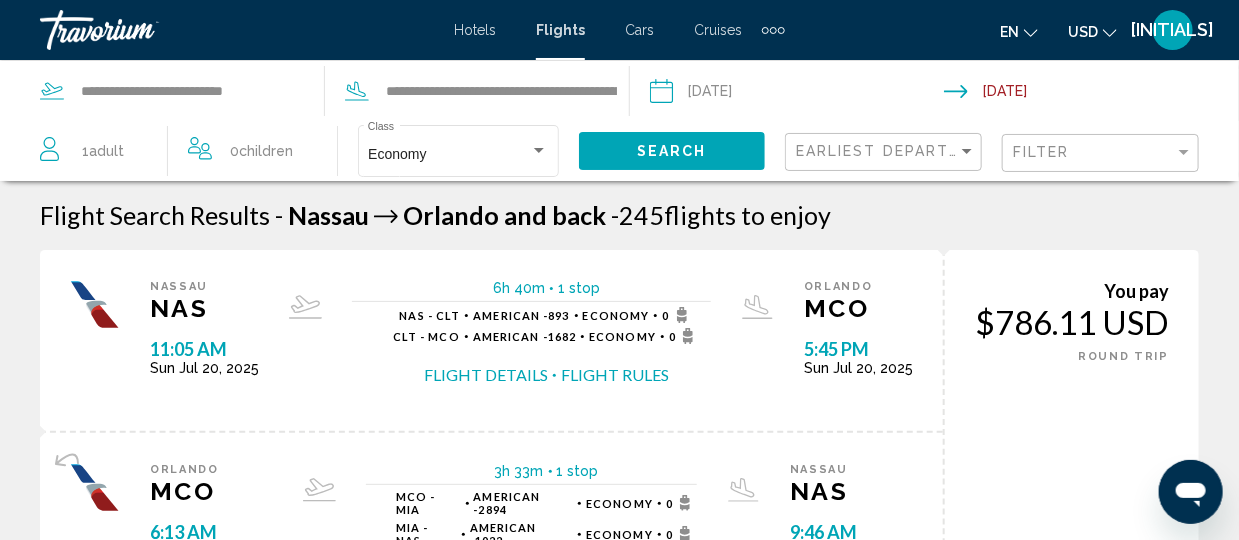 click at bounding box center (796, 94) 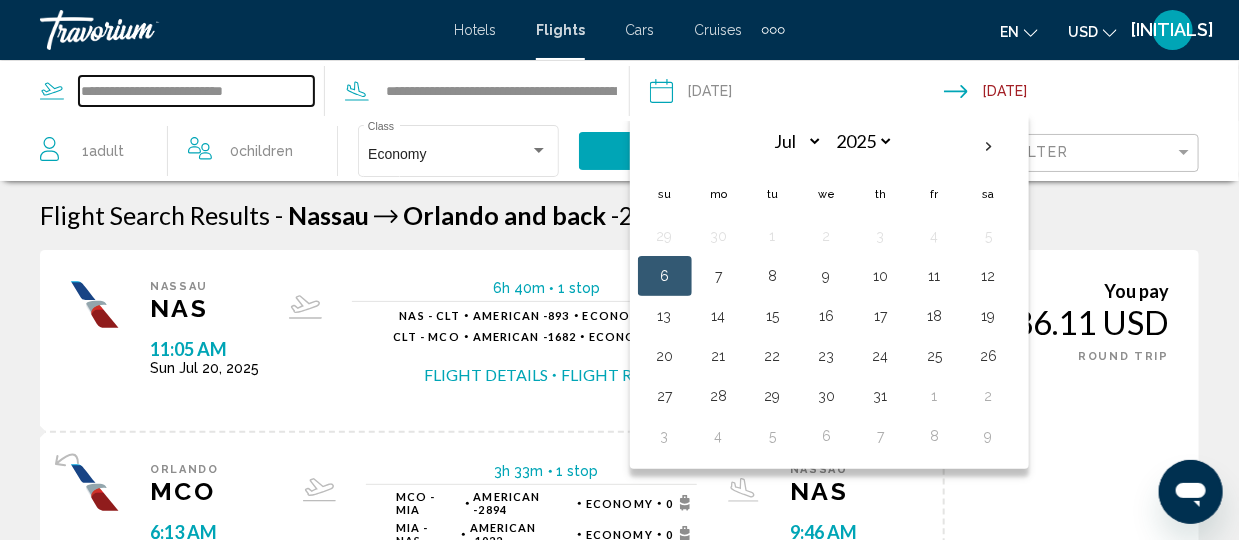 click on "**********" at bounding box center [196, 91] 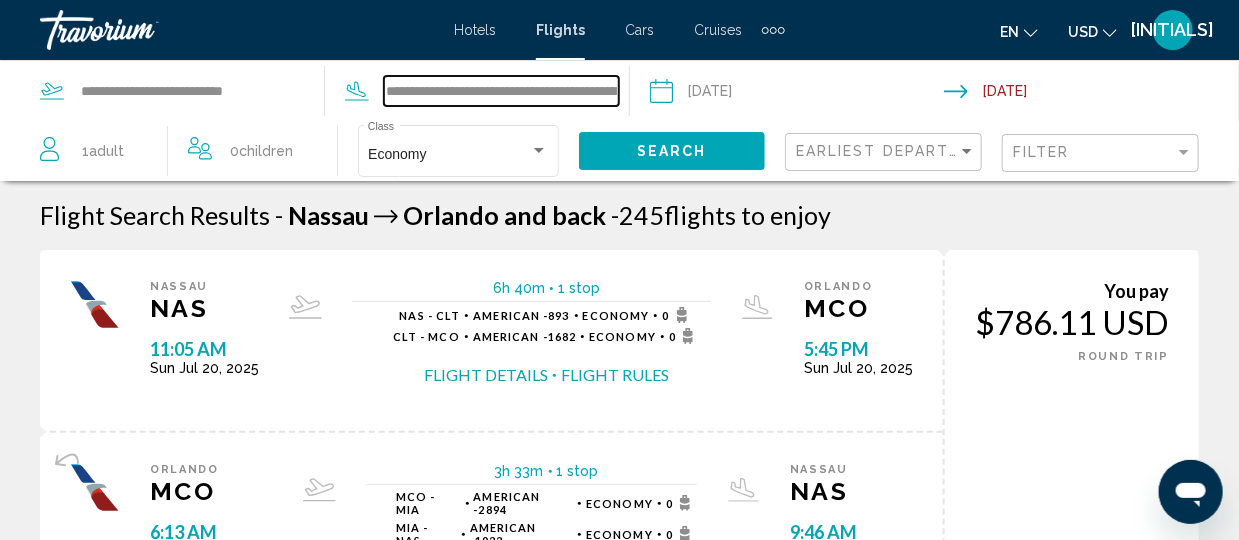 click on "**********" at bounding box center [501, 91] 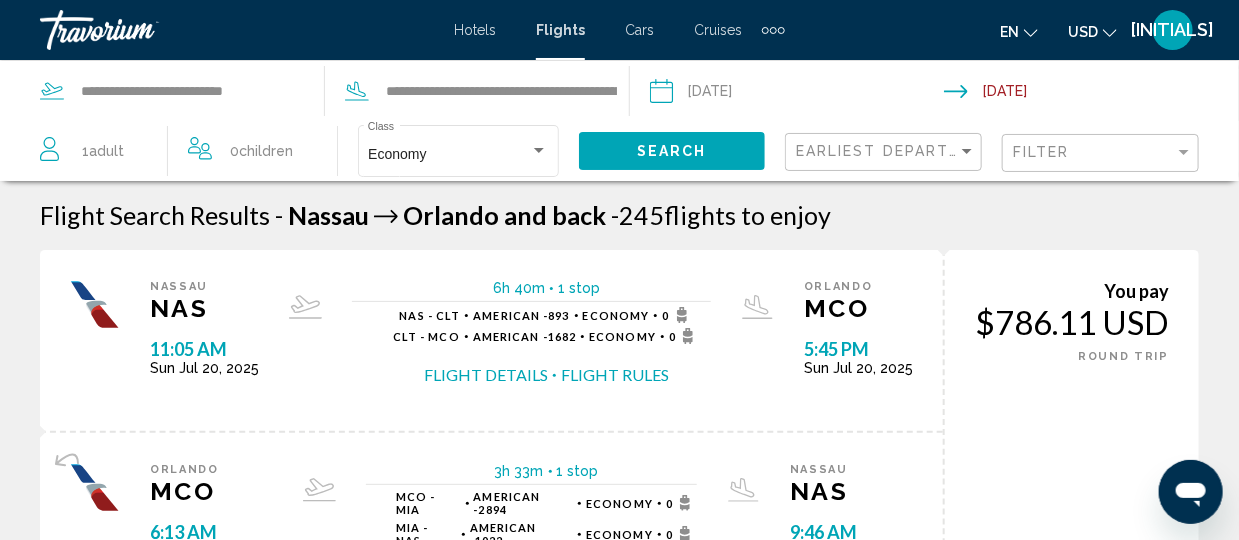 click on "**********" at bounding box center (1095, 94) 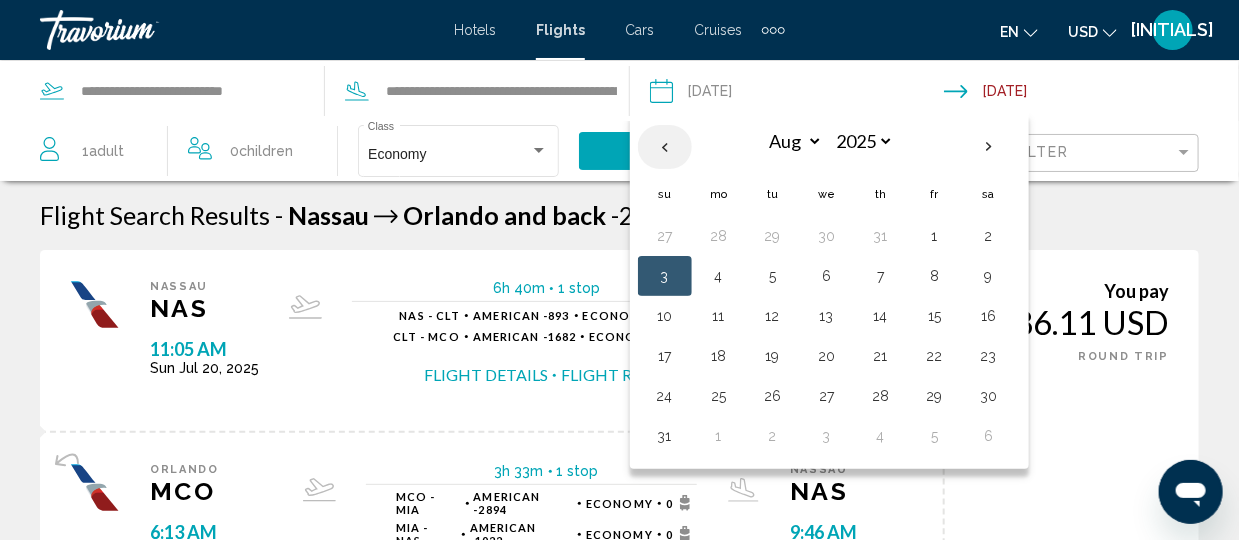 click at bounding box center (665, 147) 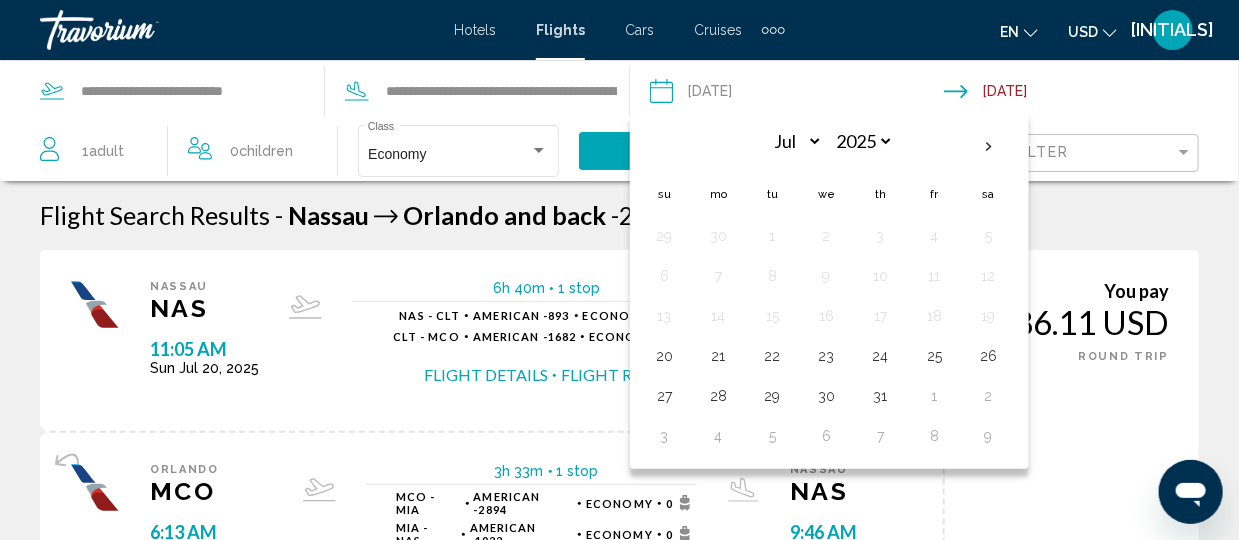 click on "**********" at bounding box center (1095, 94) 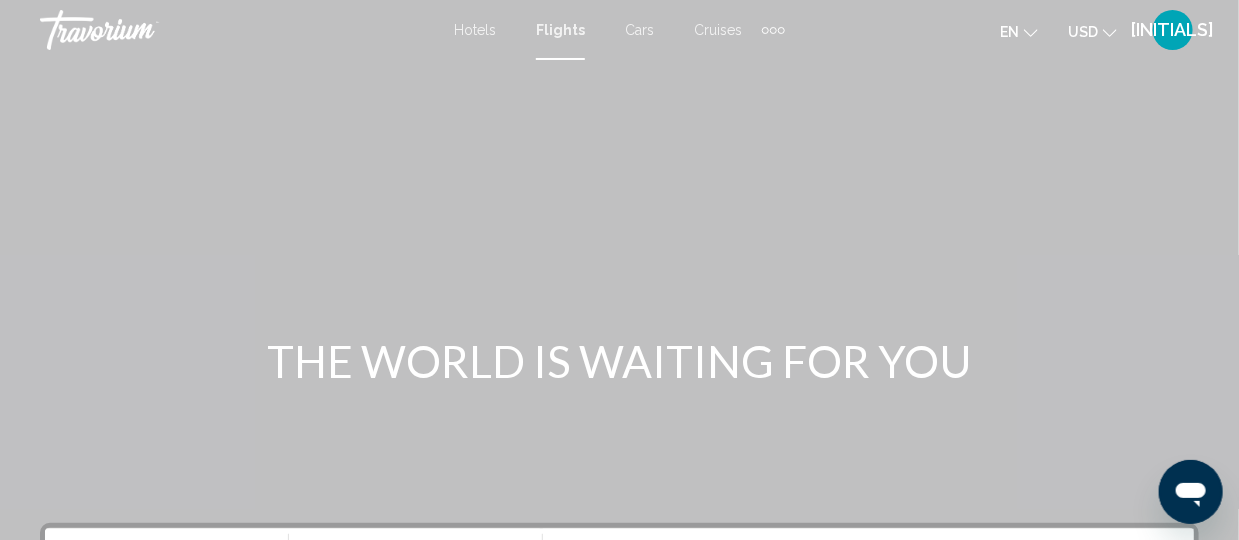 click on "Flights" at bounding box center [560, 30] 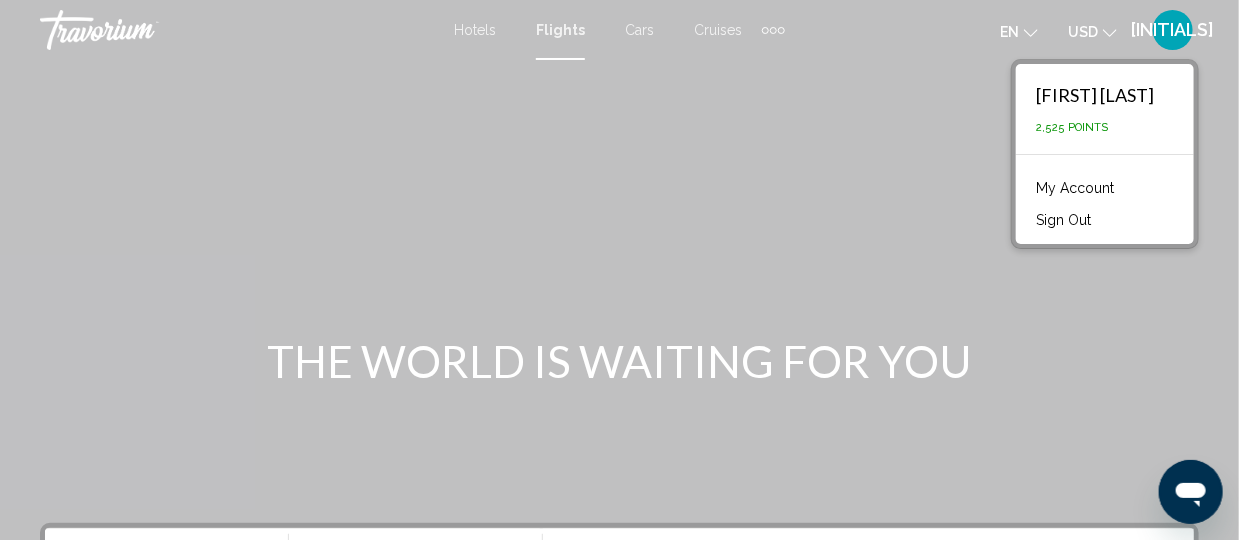 click on "My Account" at bounding box center [1075, 188] 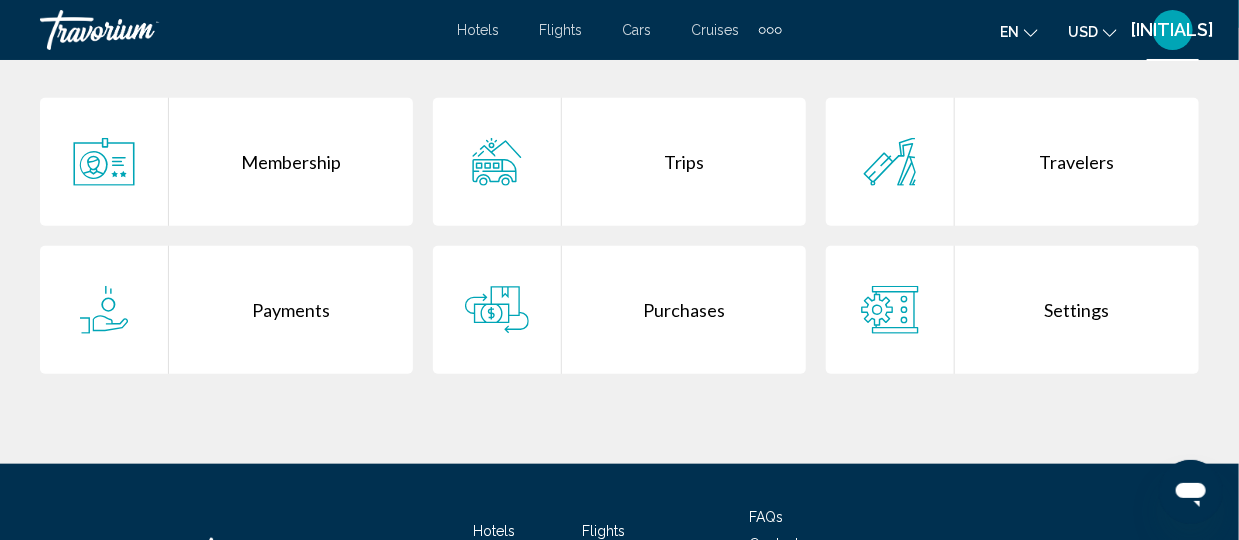 scroll, scrollTop: 511, scrollLeft: 0, axis: vertical 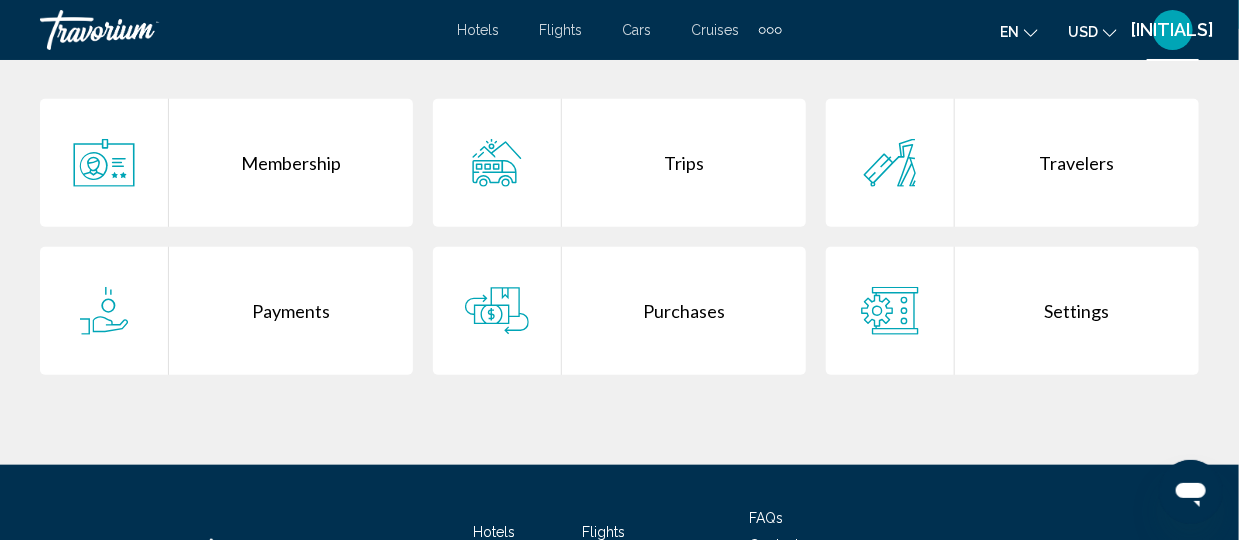 click on "Trips" at bounding box center [684, 163] 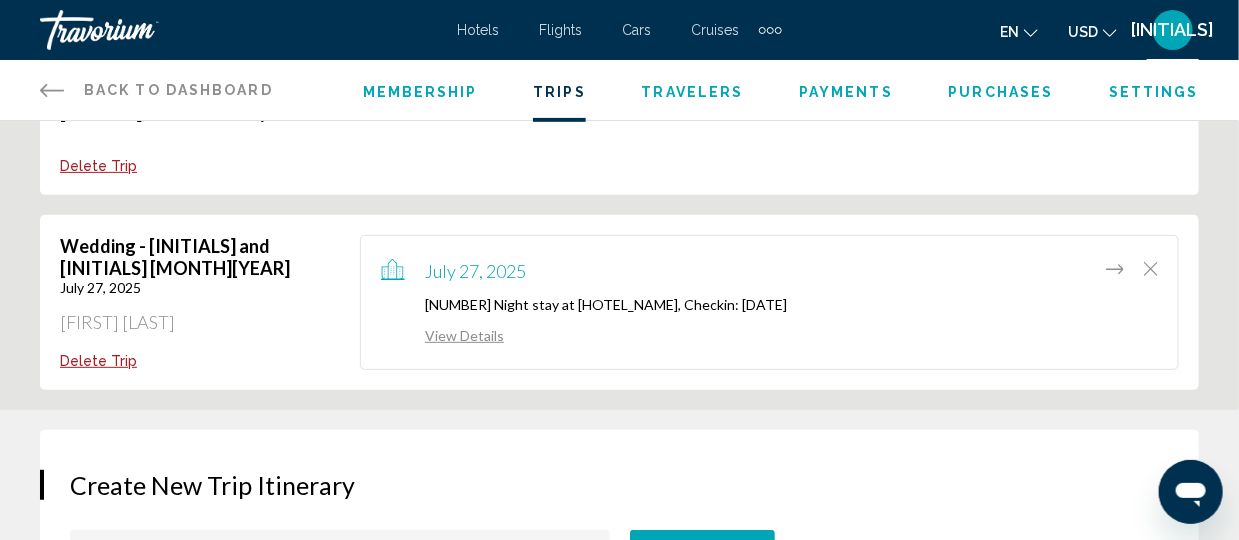 scroll, scrollTop: 170, scrollLeft: 0, axis: vertical 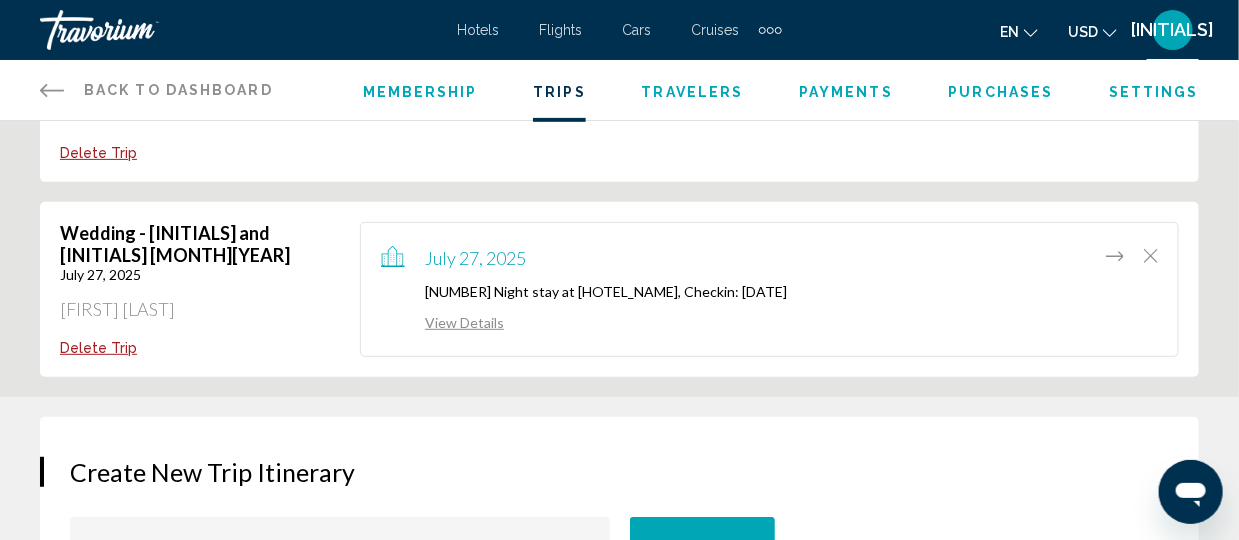 click on "View Details" at bounding box center [442, 322] 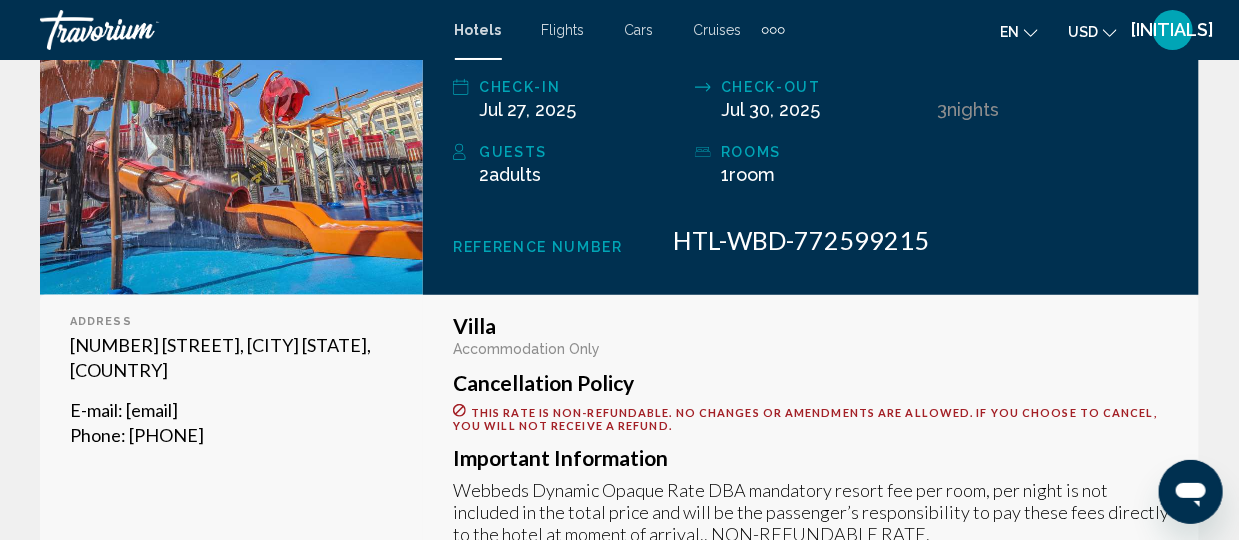 scroll, scrollTop: 514, scrollLeft: 0, axis: vertical 